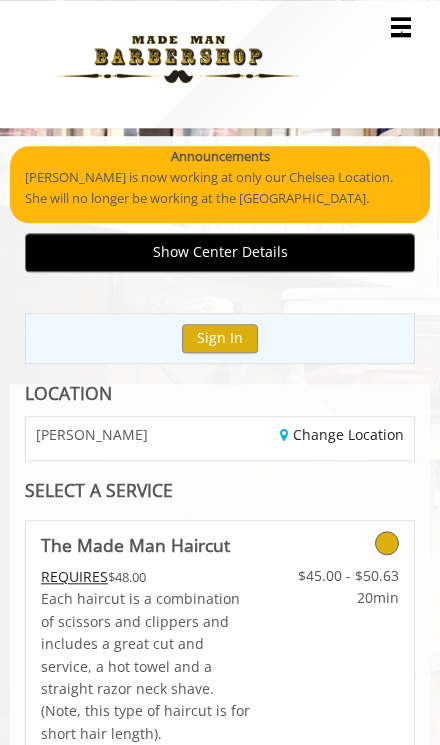 scroll, scrollTop: 0, scrollLeft: 0, axis: both 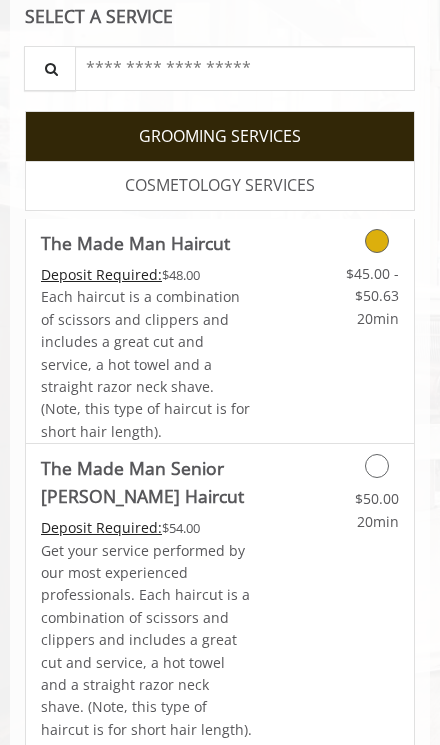 click at bounding box center (358, 236) 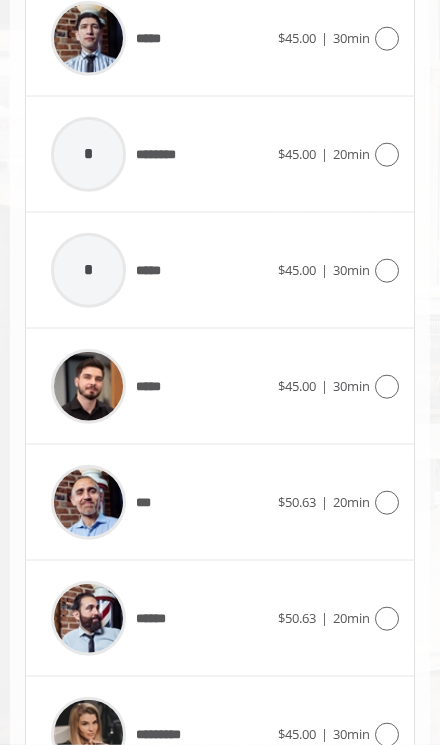 scroll, scrollTop: 1874, scrollLeft: 0, axis: vertical 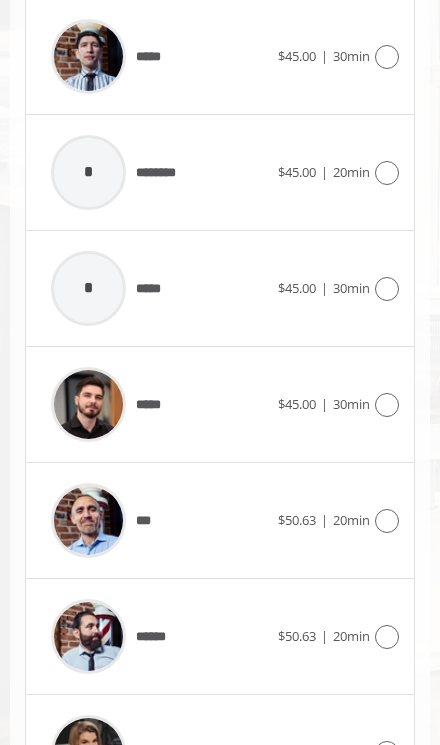 click at bounding box center (387, 405) 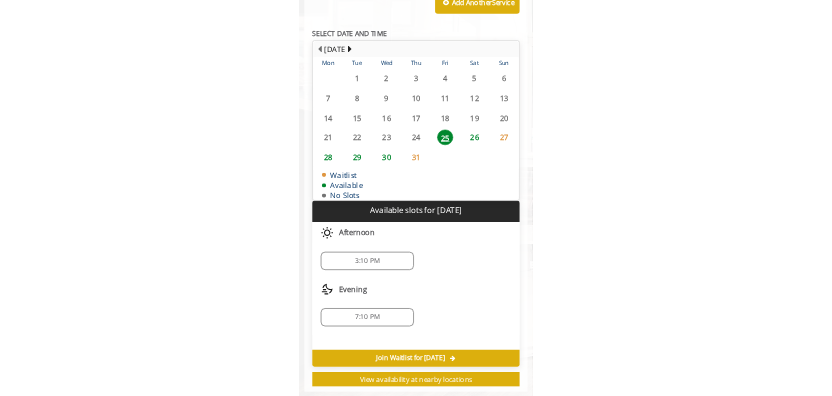scroll, scrollTop: 1030, scrollLeft: 0, axis: vertical 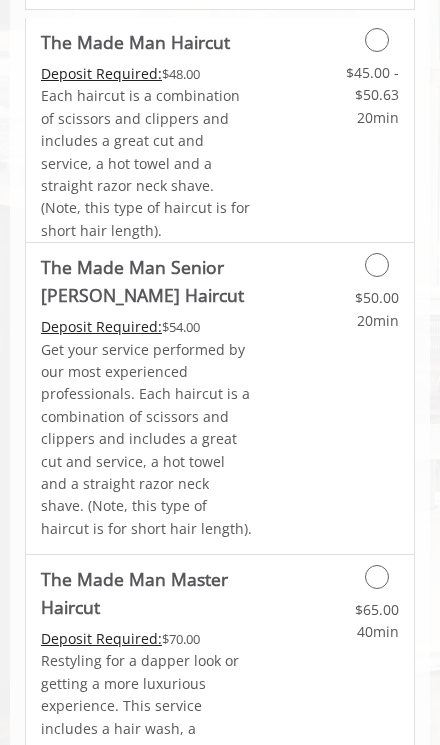click at bounding box center [377, 40] 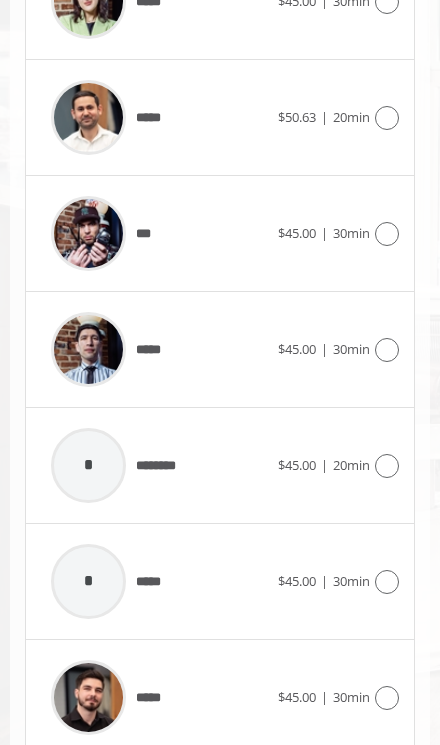 scroll, scrollTop: 1580, scrollLeft: 0, axis: vertical 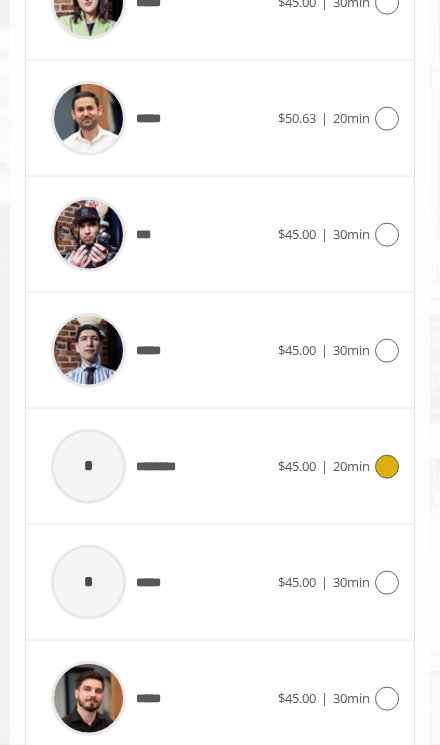 click on "* ********" at bounding box center (159, 466) 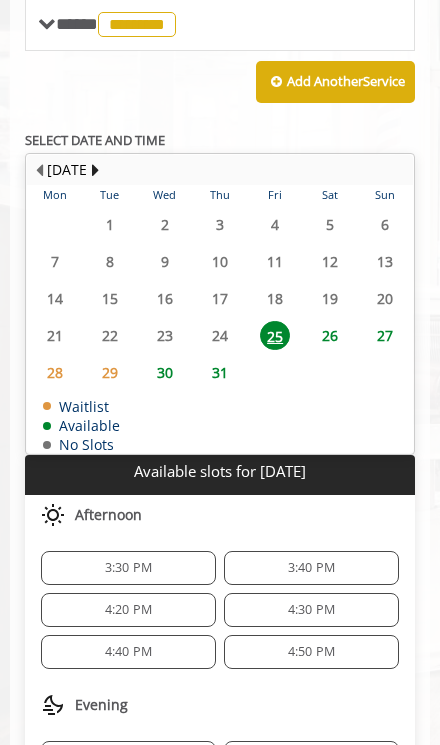 scroll, scrollTop: 1232, scrollLeft: 0, axis: vertical 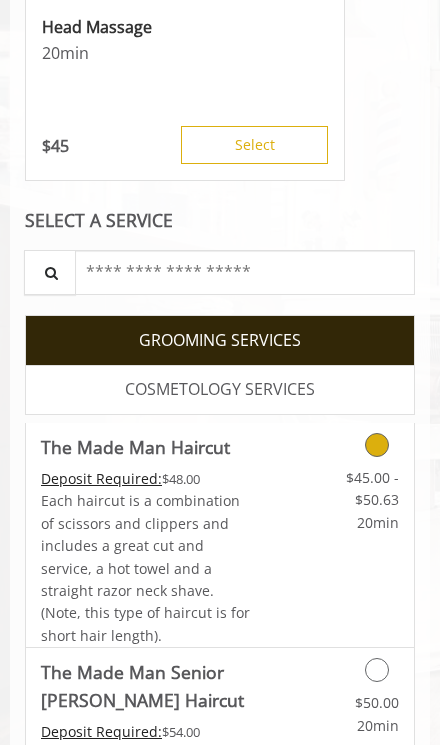 click at bounding box center (377, 445) 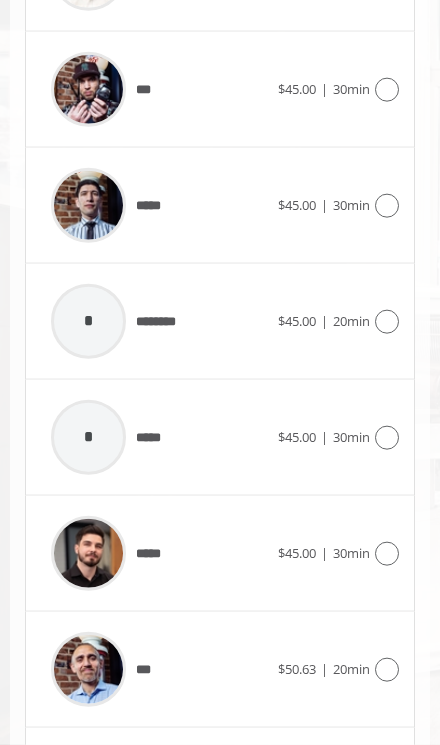 scroll, scrollTop: 1742, scrollLeft: 0, axis: vertical 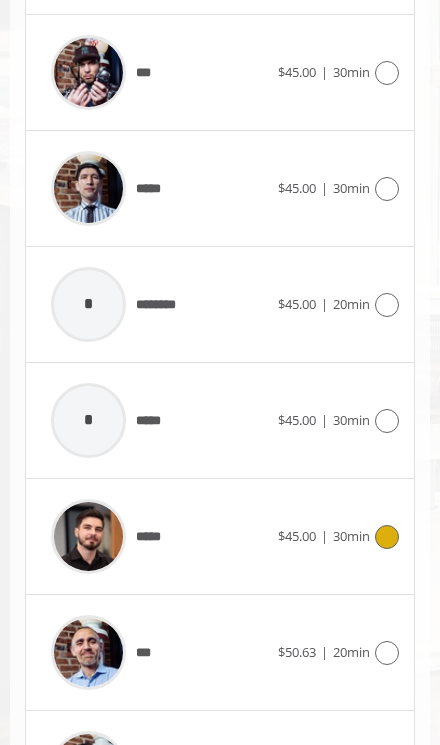 click at bounding box center (88, 536) 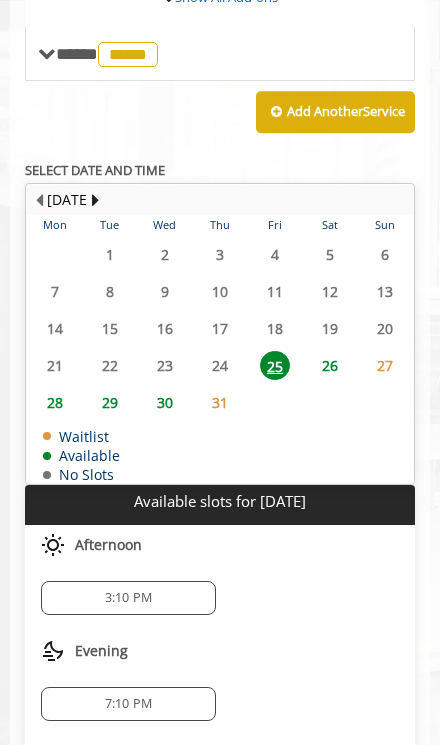scroll, scrollTop: 1202, scrollLeft: 0, axis: vertical 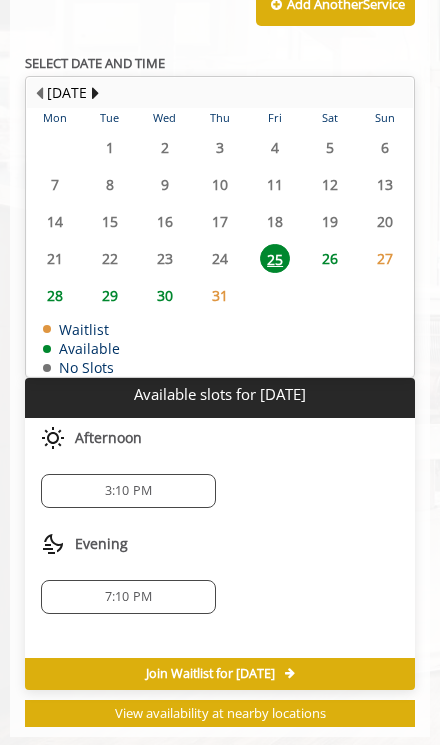 click on "7:10 PM" 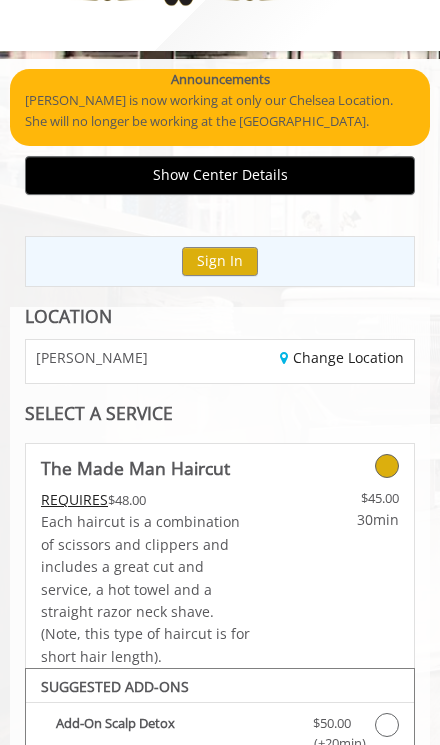 scroll, scrollTop: 68, scrollLeft: 0, axis: vertical 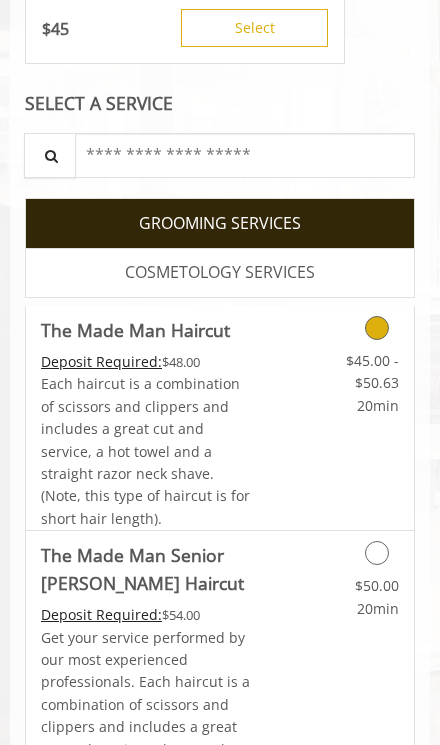 click on "Discounted Price" at bounding box center [284, 418] 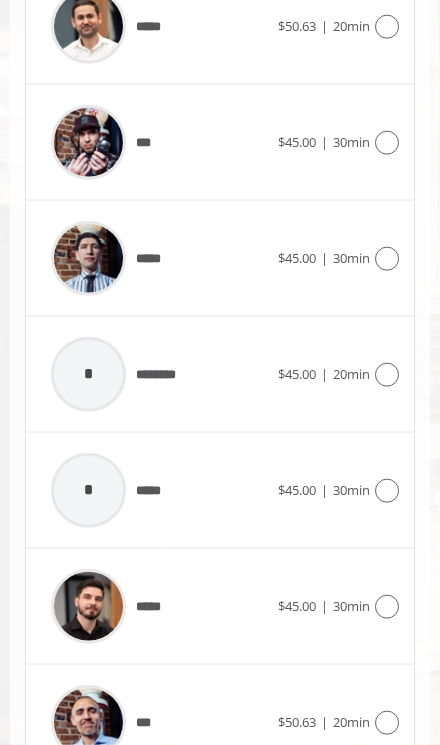 scroll, scrollTop: 1674, scrollLeft: 0, axis: vertical 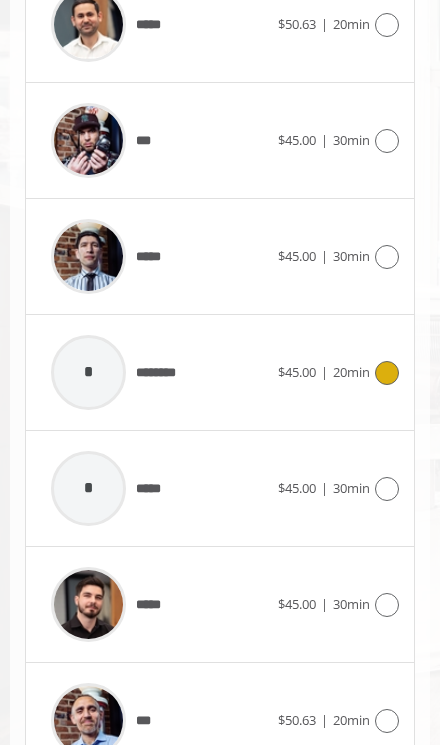 click on "* ********" at bounding box center [159, 372] 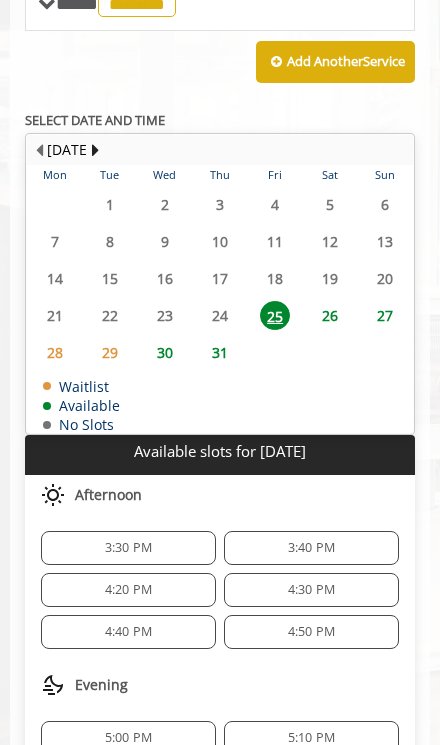 scroll, scrollTop: 1232, scrollLeft: 0, axis: vertical 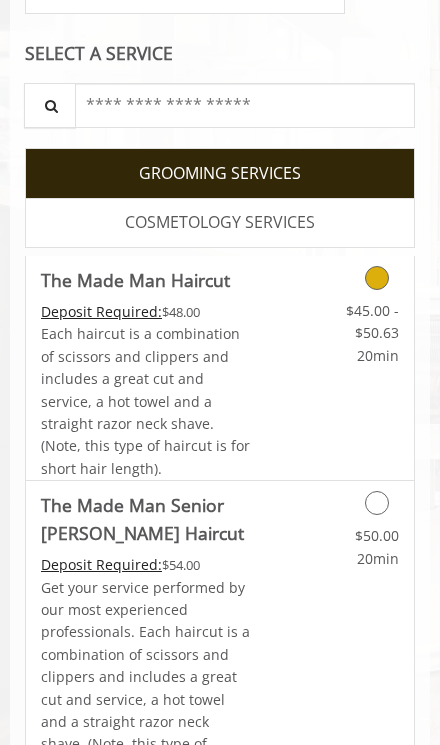 click on "$45.00 - $50.63 20min" at bounding box center [358, 328] 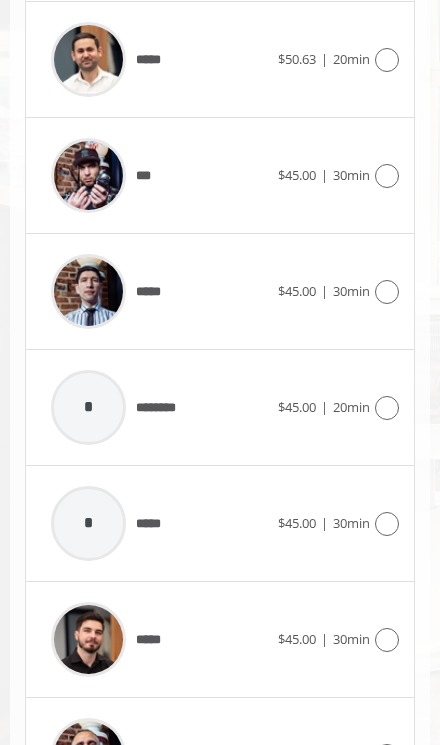 scroll, scrollTop: 1784, scrollLeft: 0, axis: vertical 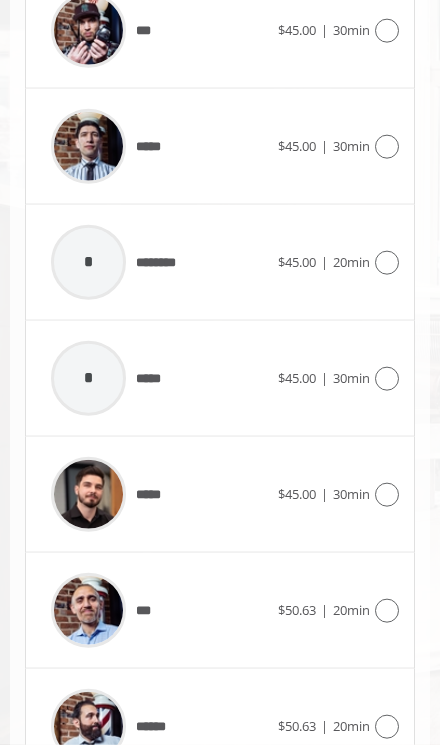 click at bounding box center (88, 494) 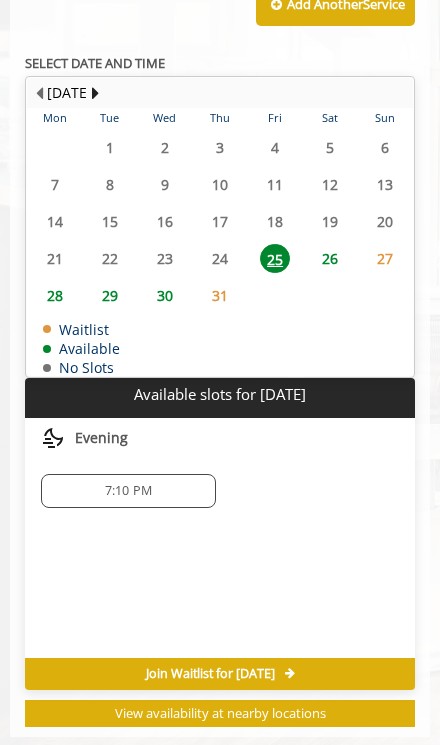 click on "7:10 PM" 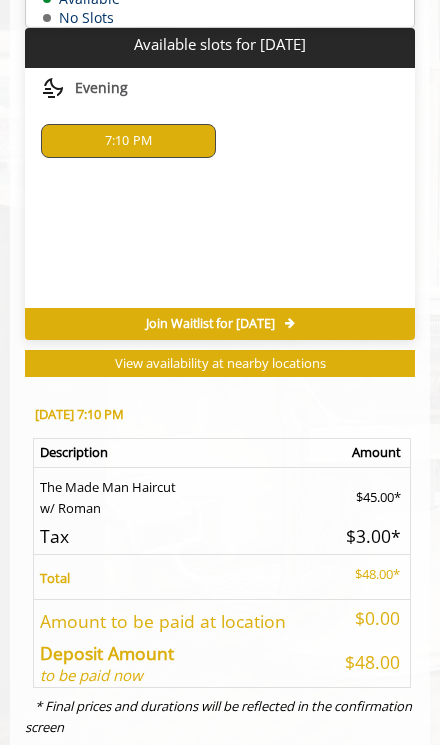 scroll, scrollTop: 1642, scrollLeft: 0, axis: vertical 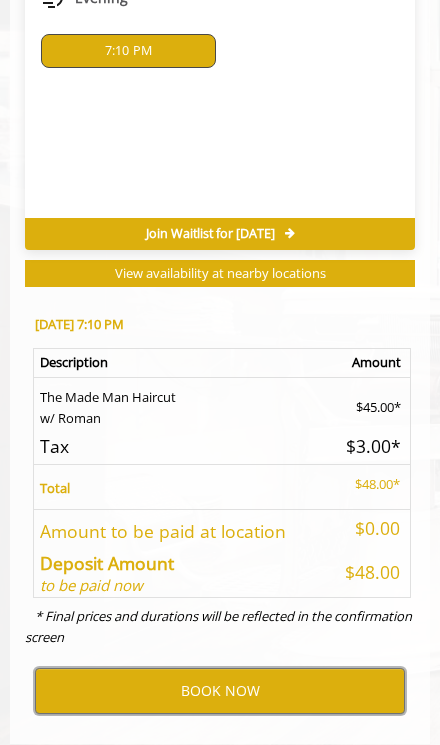 click on "BOOK NOW" at bounding box center (220, 691) 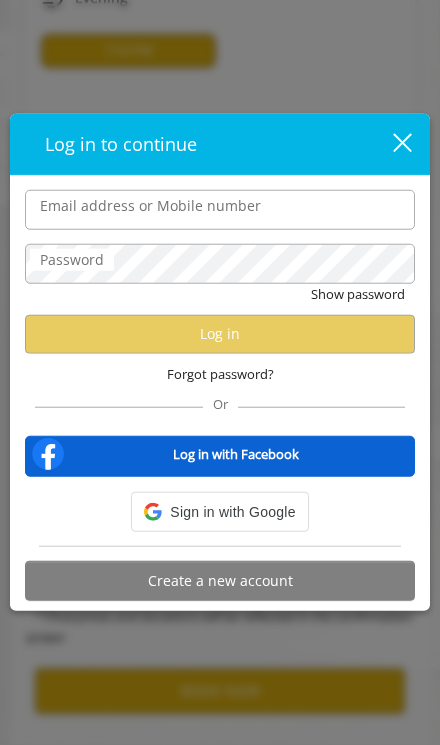 scroll, scrollTop: 1612, scrollLeft: 0, axis: vertical 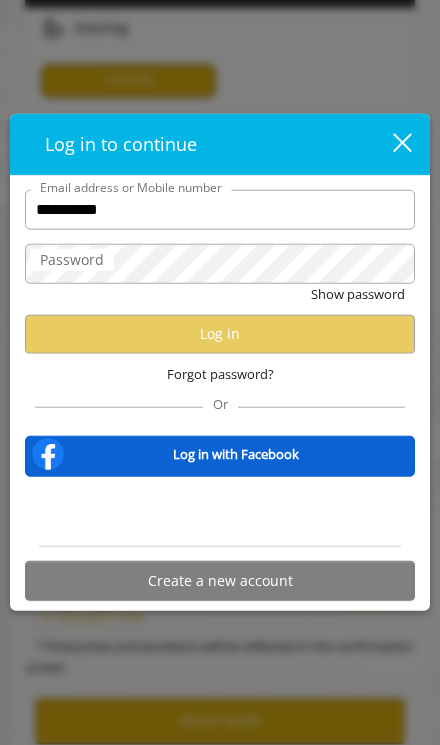 type on "**********" 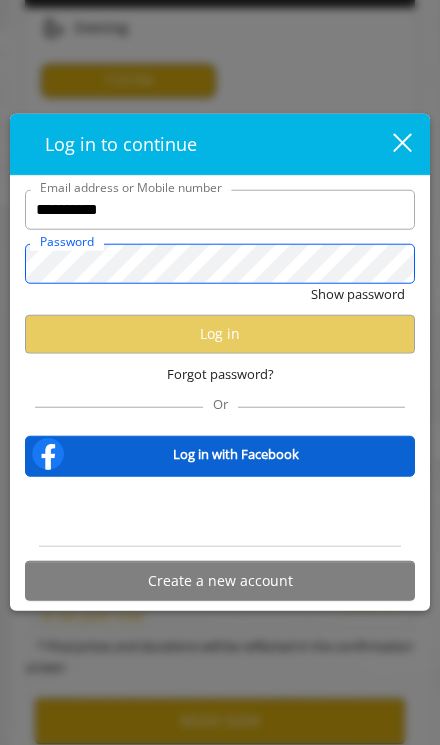 scroll, scrollTop: 0, scrollLeft: 0, axis: both 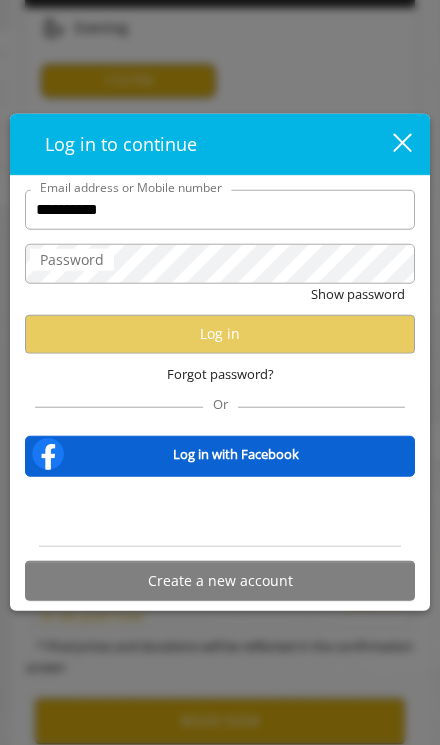 click on "Password" at bounding box center [72, 259] 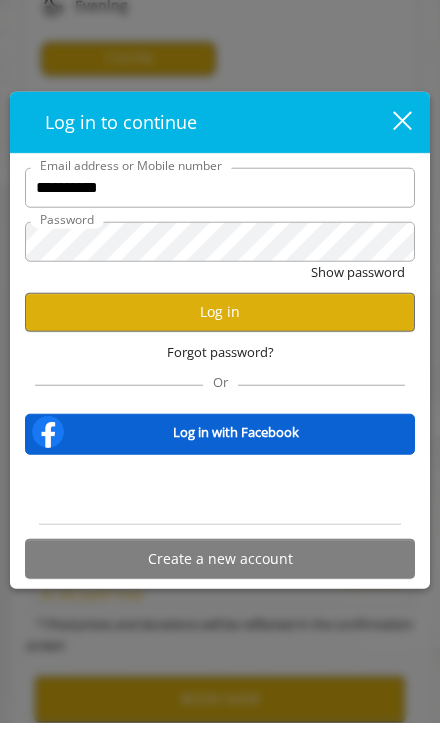 scroll, scrollTop: 1634, scrollLeft: 0, axis: vertical 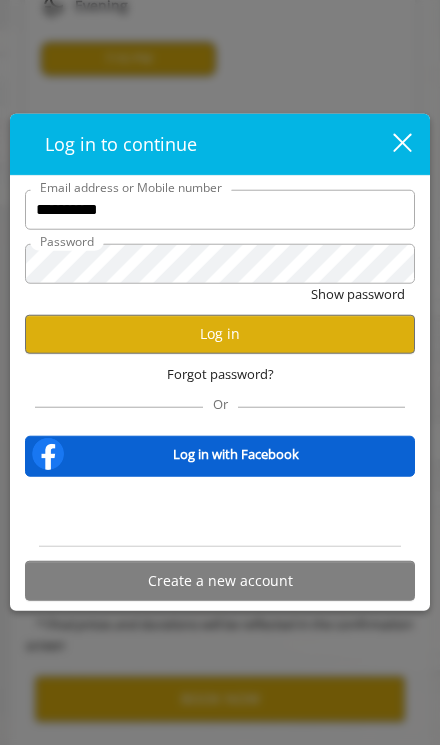 click on "Log in" at bounding box center (220, 333) 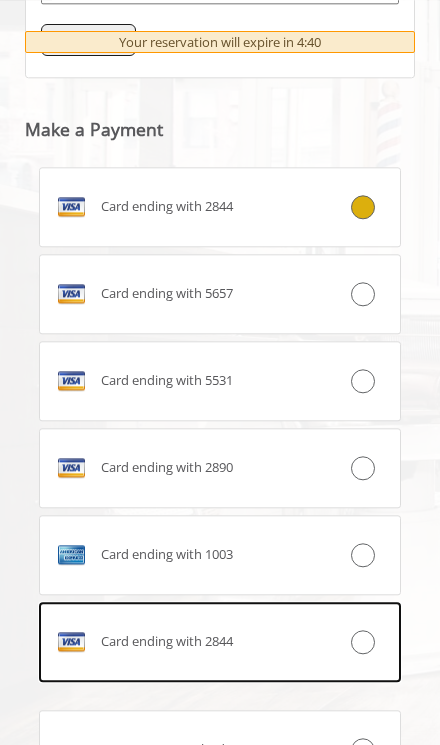 scroll, scrollTop: 1545, scrollLeft: 0, axis: vertical 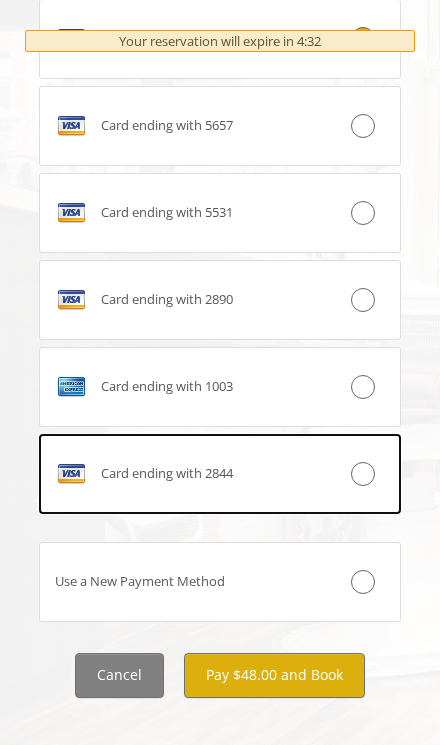 click on "Pay $48.00 and Book" at bounding box center [274, 675] 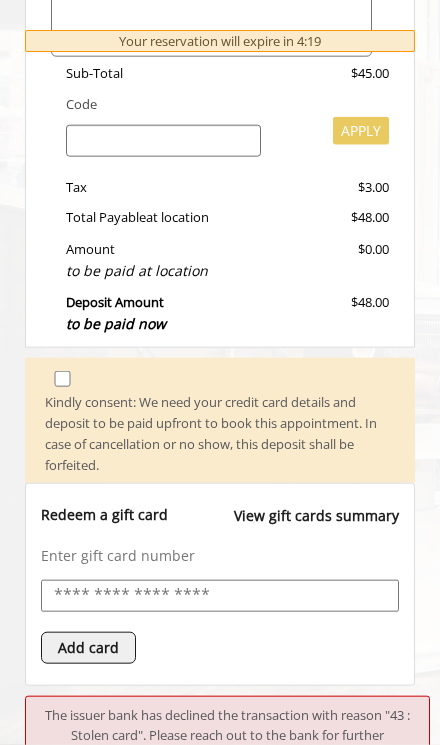 scroll, scrollTop: 896, scrollLeft: 0, axis: vertical 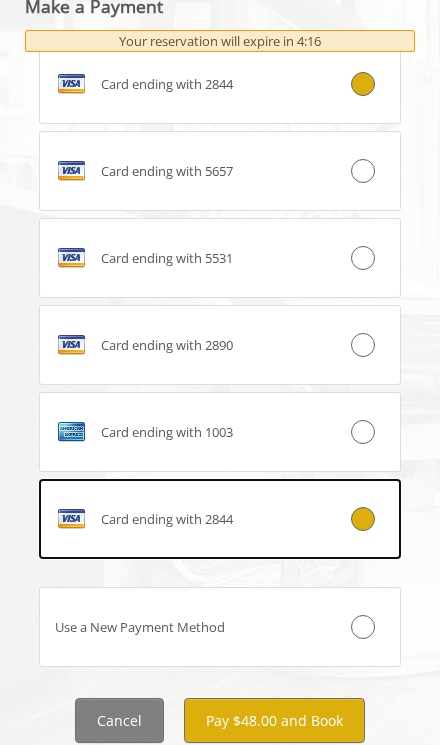 click 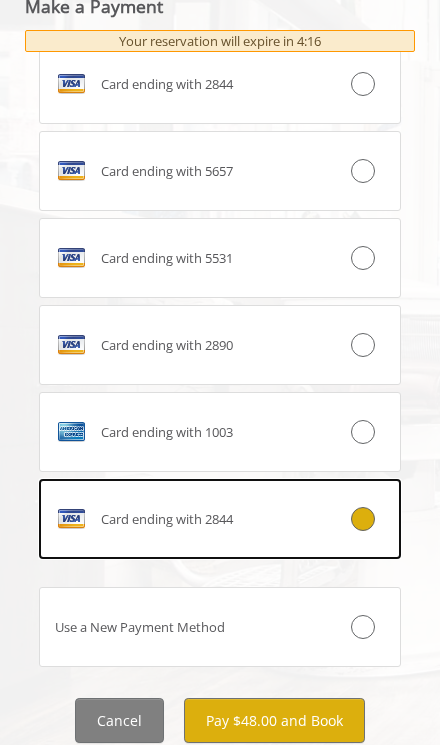 scroll, scrollTop: 1613, scrollLeft: 0, axis: vertical 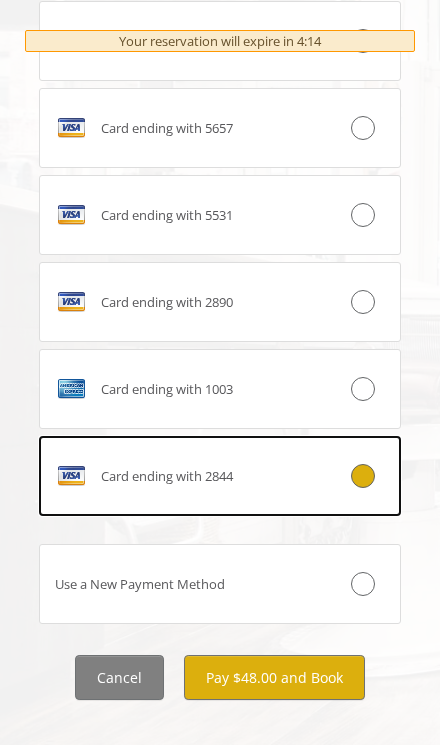 click on "Pay $48.00 and Book" at bounding box center (274, 677) 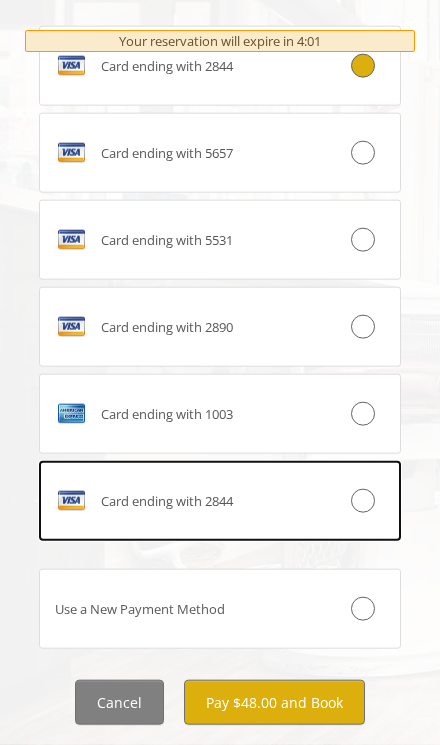 scroll, scrollTop: 1613, scrollLeft: 0, axis: vertical 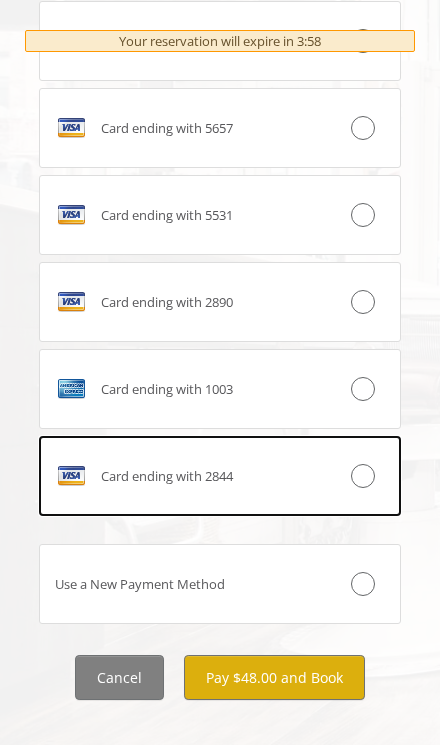 click at bounding box center [363, 584] 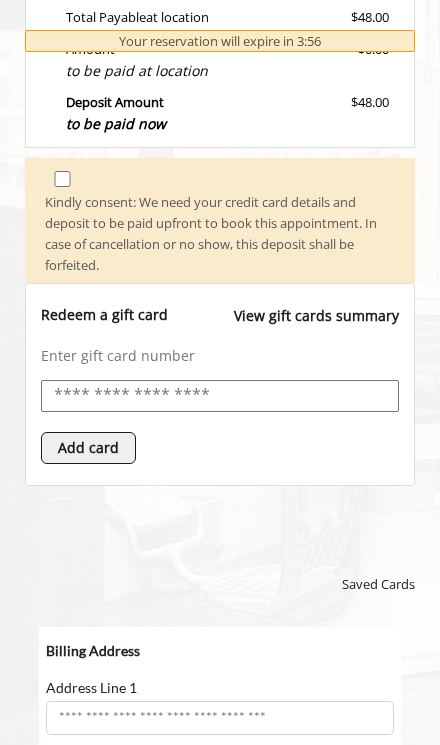 scroll, scrollTop: 0, scrollLeft: 0, axis: both 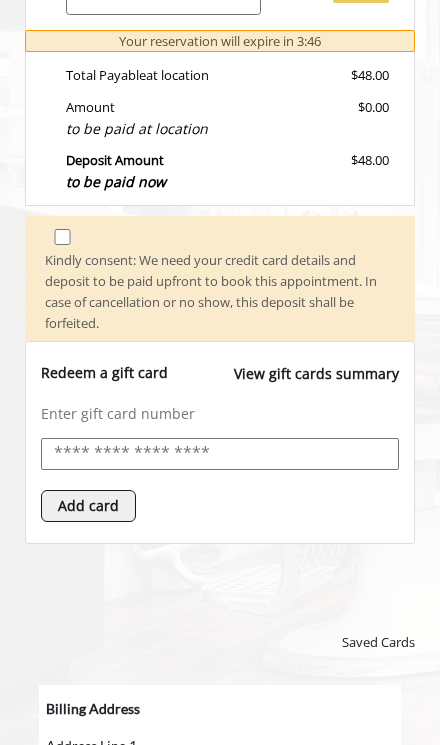 click at bounding box center (220, 454) 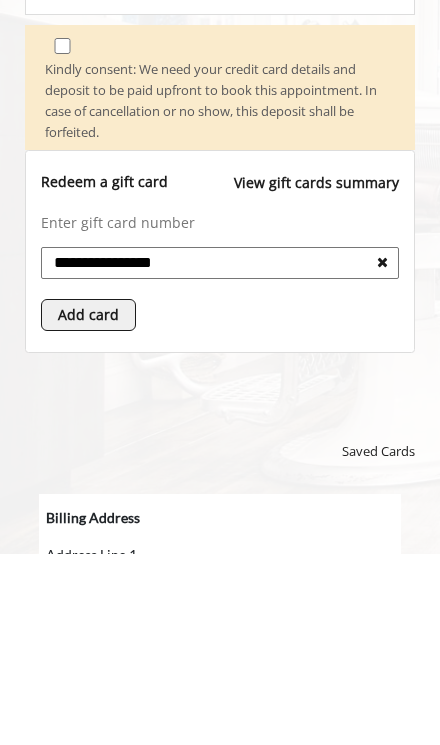 type on "**********" 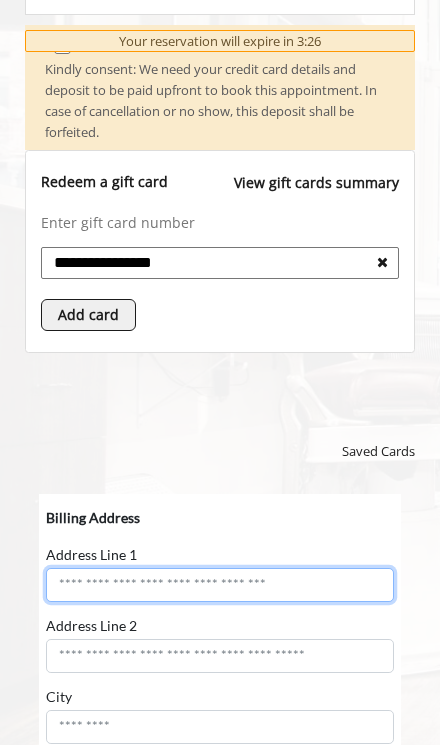 click on "Address Line 1" at bounding box center [220, 584] 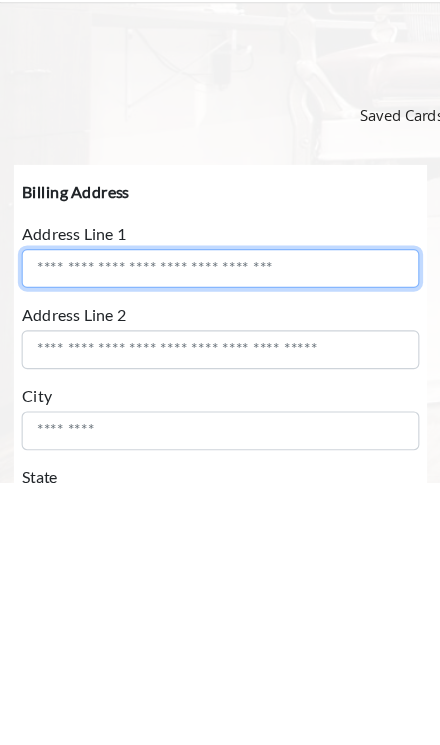 type on "**********" 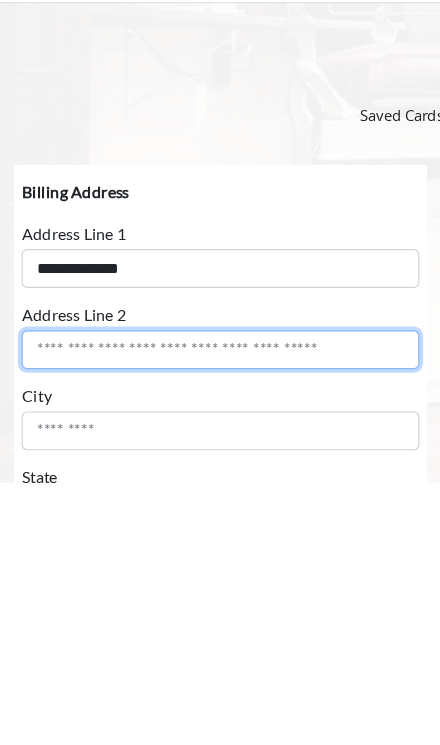 type on "******" 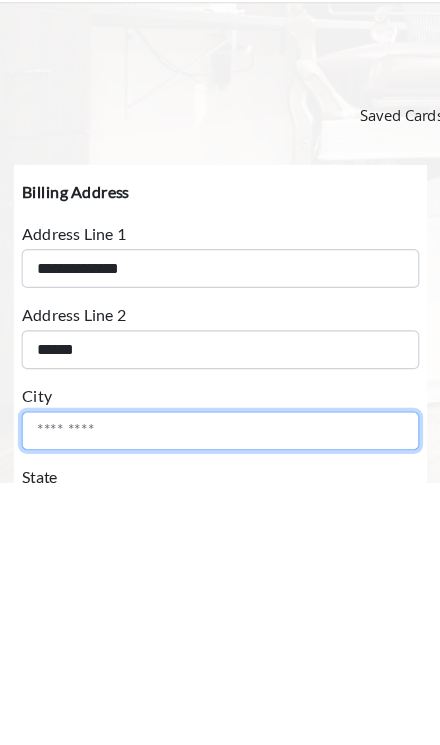 type on "********" 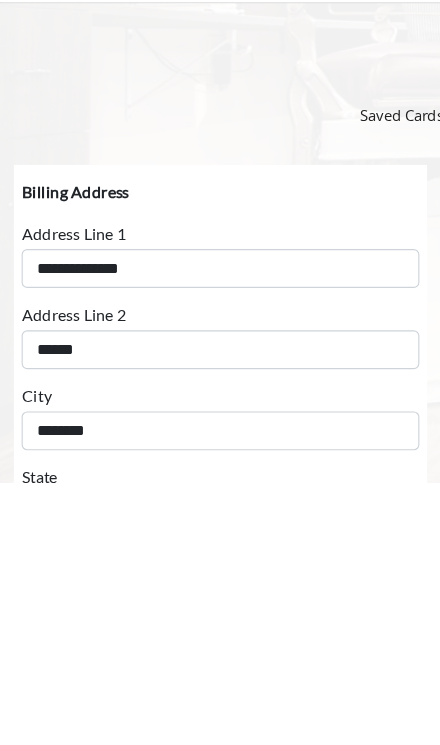 select on "**" 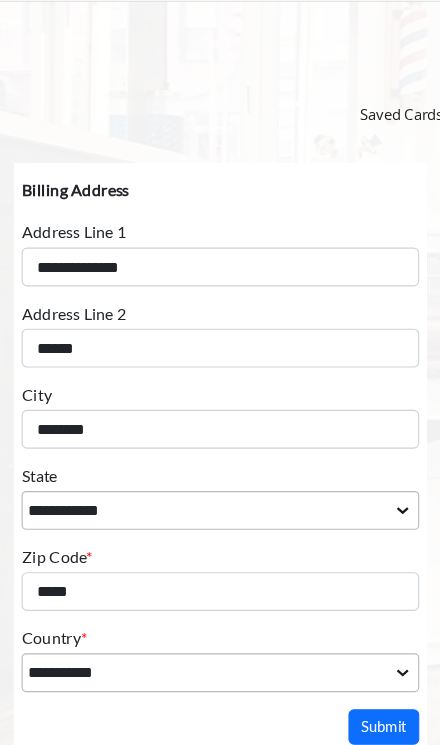 click on "Submit" at bounding box center [337, 656] 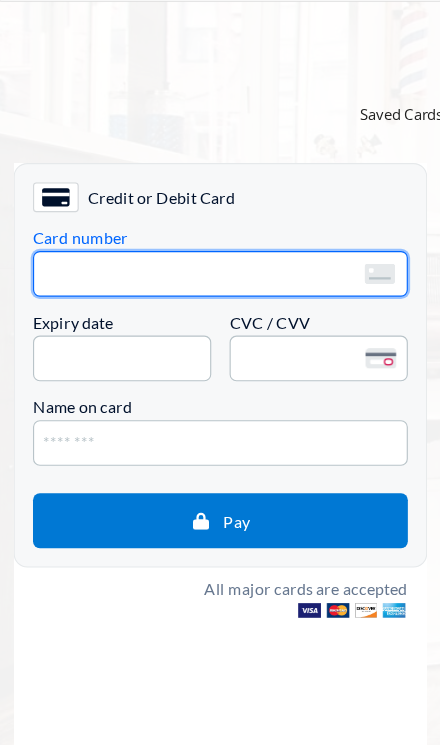 scroll, scrollTop: 1359, scrollLeft: 0, axis: vertical 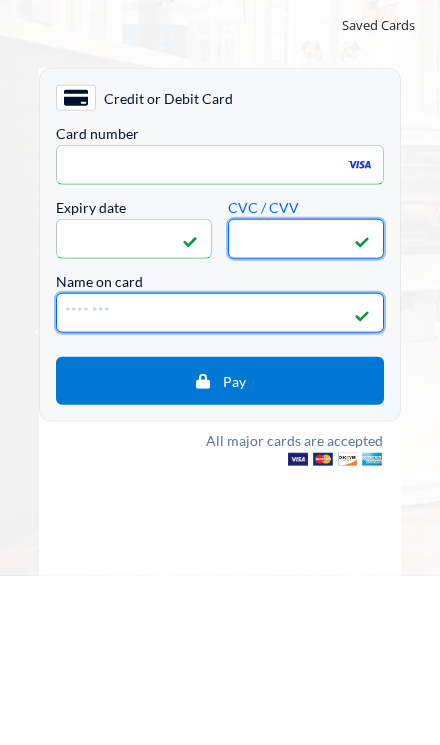 click on "Name on card" at bounding box center [220, 312] 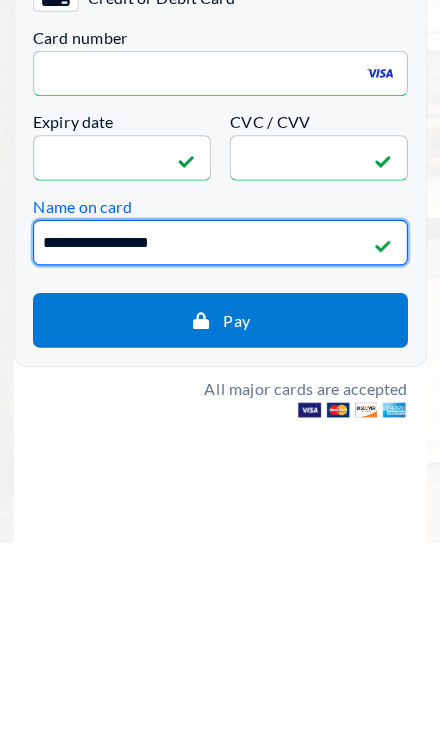 type on "**********" 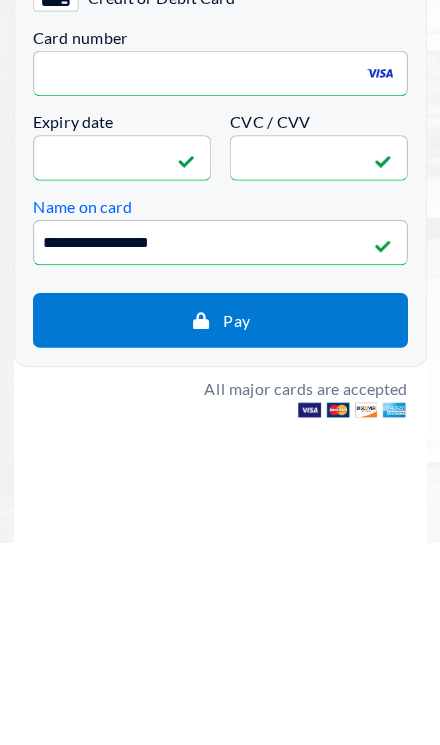 click on "Pay" at bounding box center (194, 275) 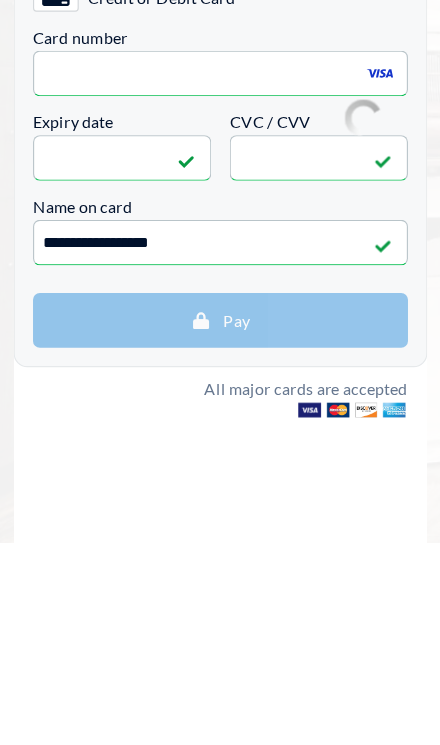 scroll, scrollTop: 1536, scrollLeft: 0, axis: vertical 